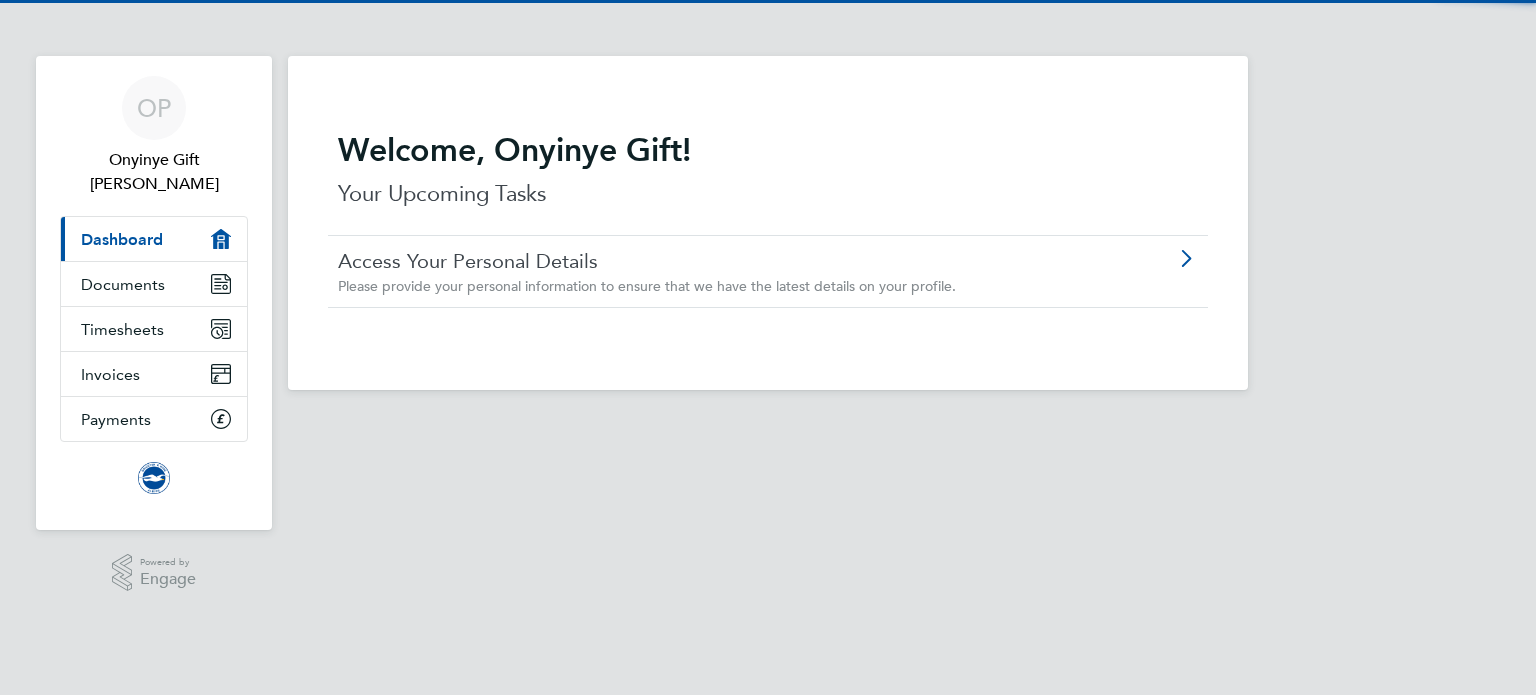 scroll, scrollTop: 0, scrollLeft: 0, axis: both 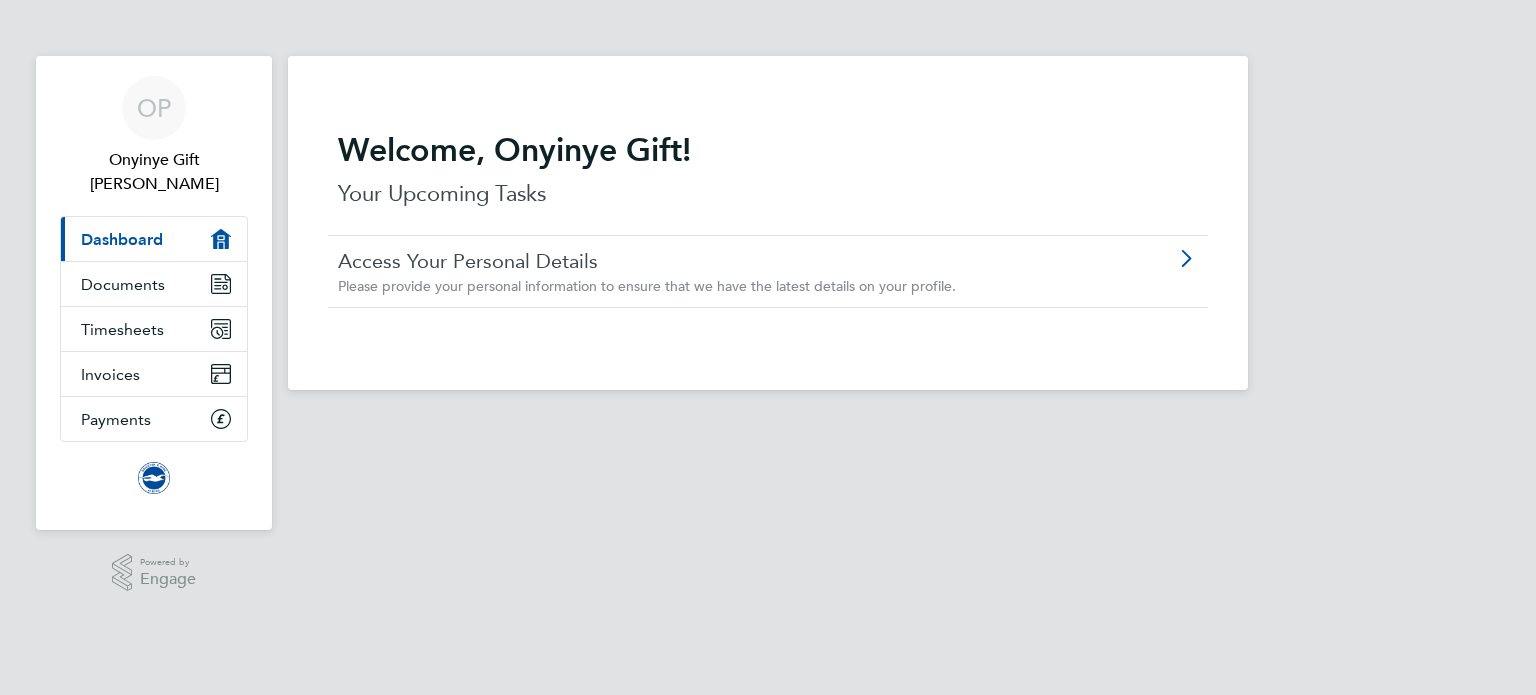 drag, startPoint x: 0, startPoint y: 0, endPoint x: 508, endPoint y: 636, distance: 813.9779 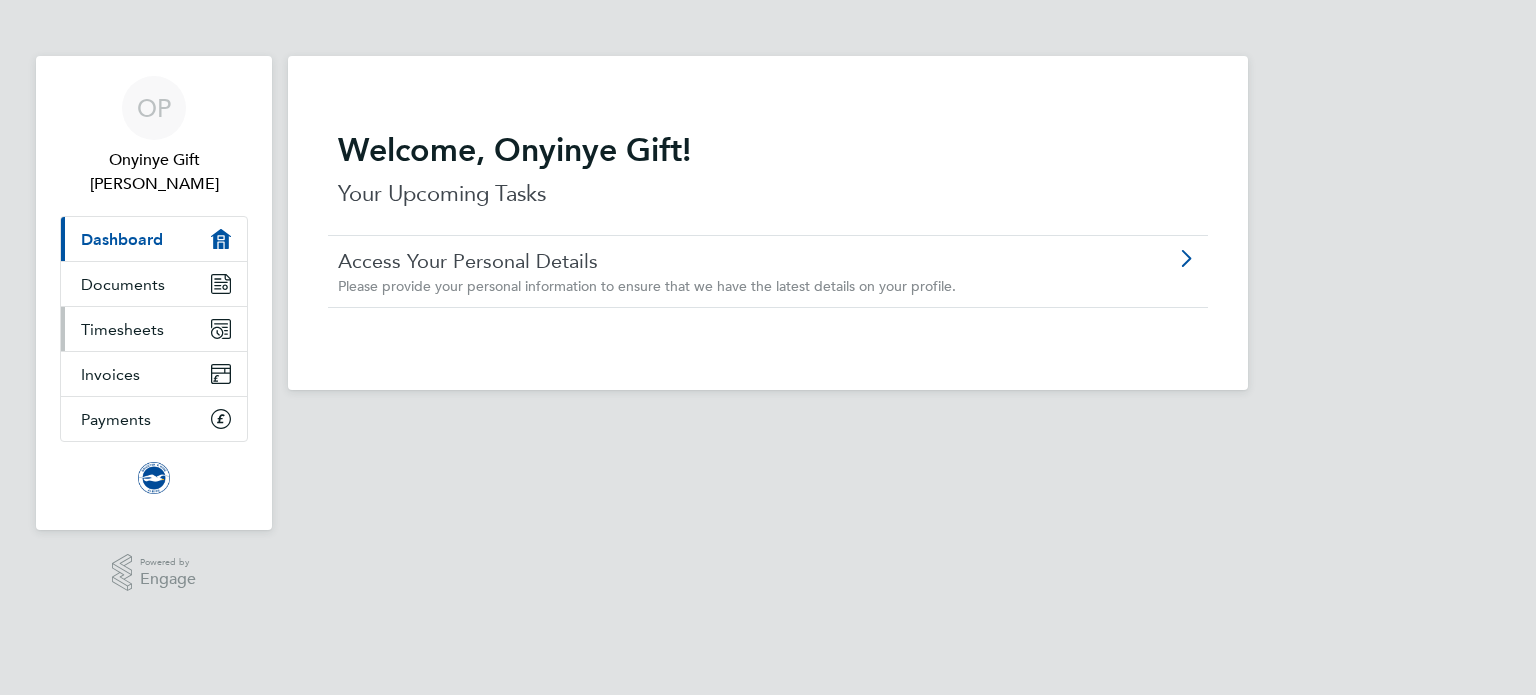 click on "Timesheets" at bounding box center (154, 329) 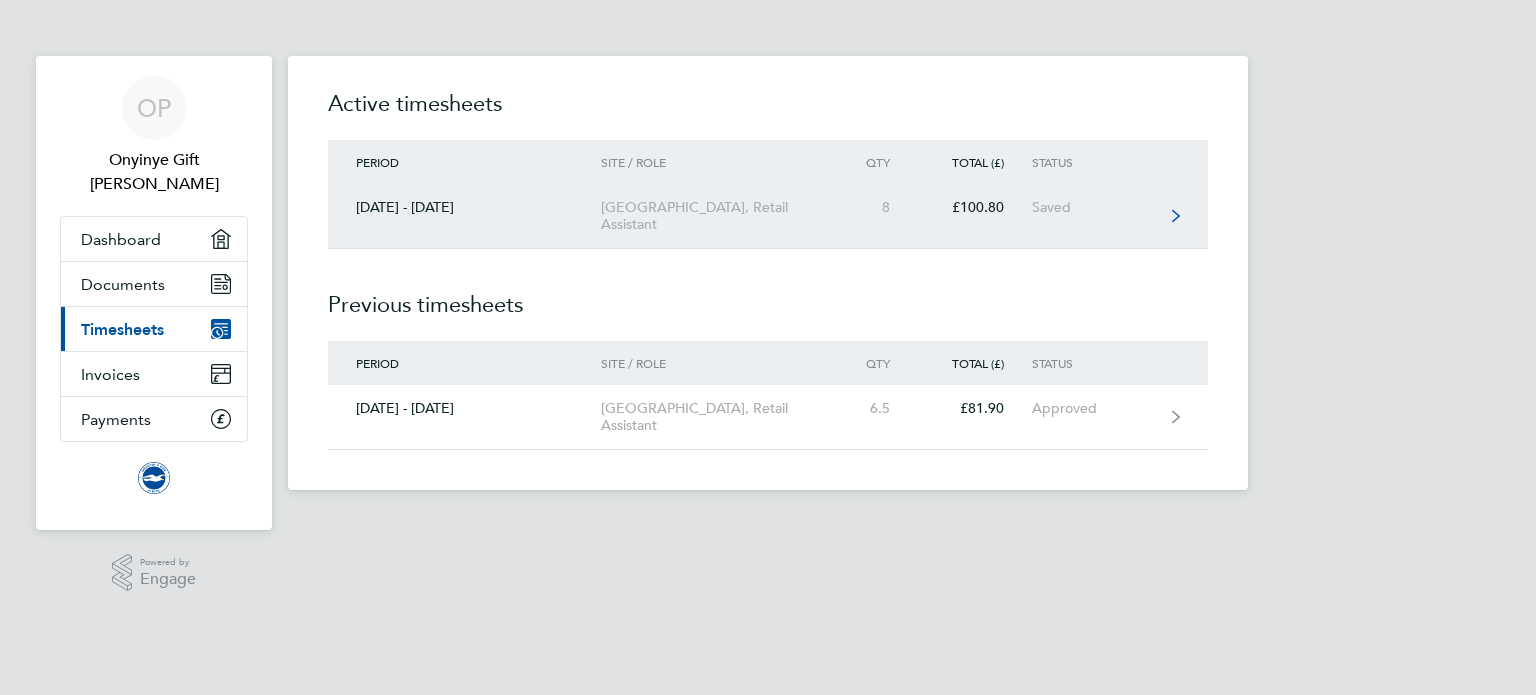 click on "[DATE] - [DATE]  [GEOGRAPHIC_DATA], Retail Assistant  8   £100.80   Saved" 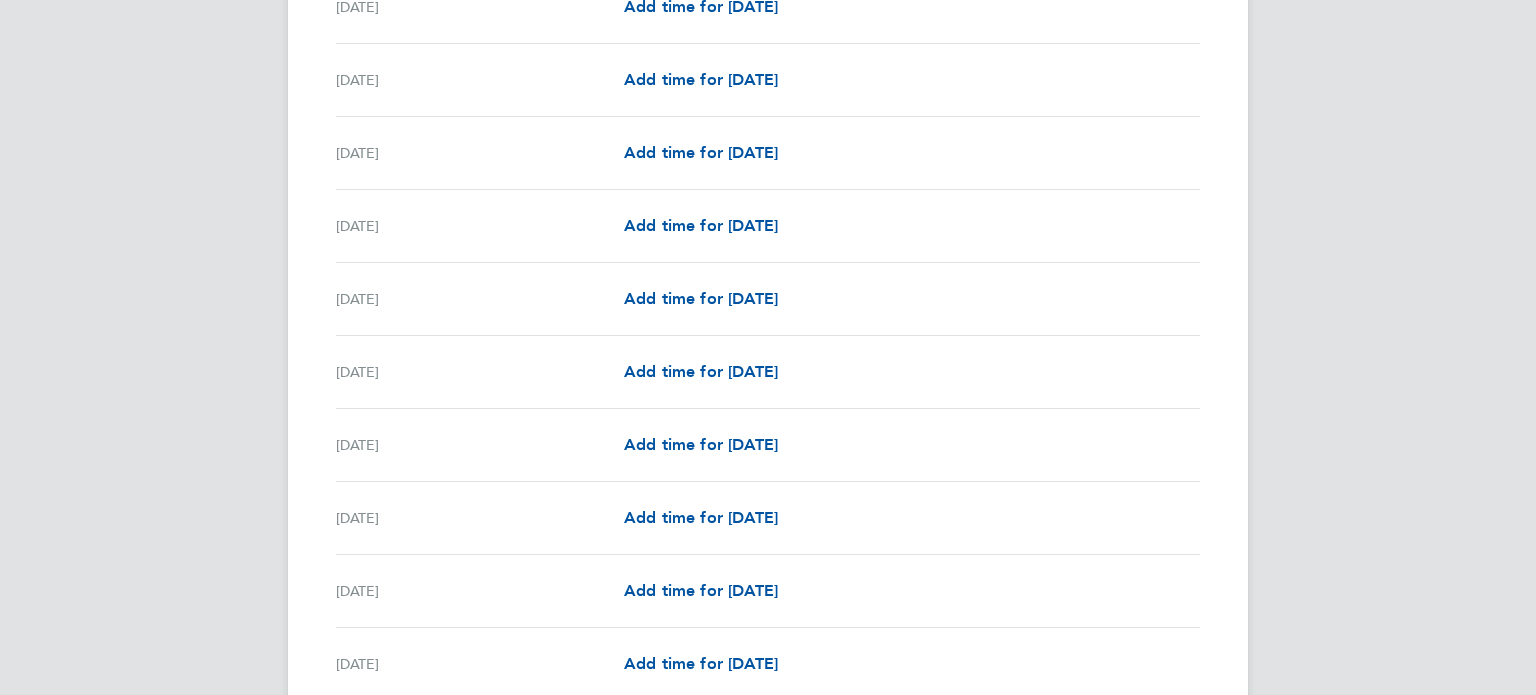 scroll, scrollTop: 1040, scrollLeft: 0, axis: vertical 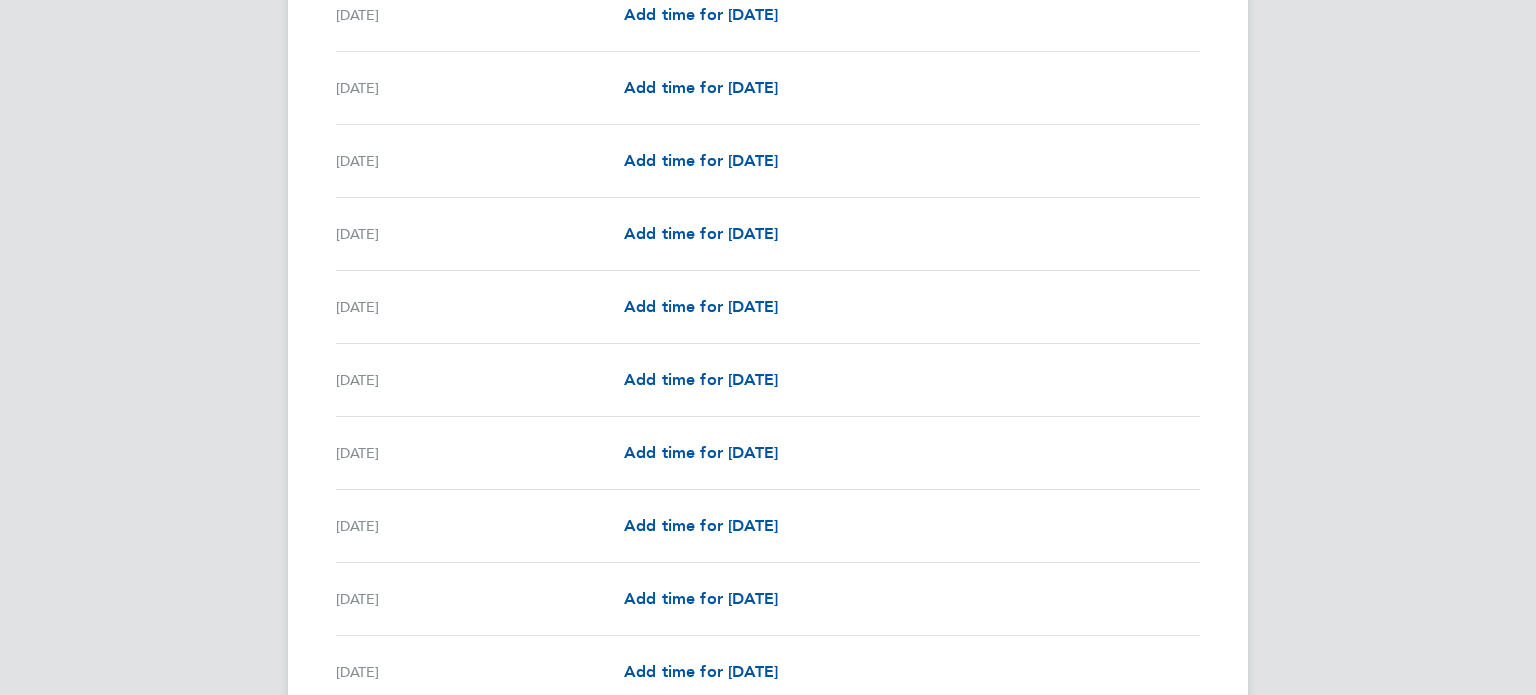 click on "OP   Onyinye Gift [PERSON_NAME]   Applications:   Dashboard
Documents
Current page:   Timesheets
Invoices
Payments
.st0{fill:#C0C1C2;}
Powered by Engage
Back
Onyinye Gift [PERSON_NAME] Timesheet   [DATE] - [DATE]   £100. 80  "Retail Assistant" at "[GEOGRAPHIC_DATA]"   Saved   Manual   Summary   Description   Total   Hours worked   8.00 hrs   SHOP_HOURS   8.00 hrs   Time Worked   [DATE]   Add time for [DATE]   Add time for [DATE]   [DATE]   09:00 to 18:00   |   60 min   8.00 hrs   |   SHOP_HOURS   (£12.60) =   £100.80   Edit   [DATE]   Add time for [DATE]   Add time for [DATE]   [DATE]   Add time for [DATE]   Add time for [DATE]   [DATE]   Add time for [DATE]   Add time for [DATE]   [DATE]" at bounding box center (768, 470) 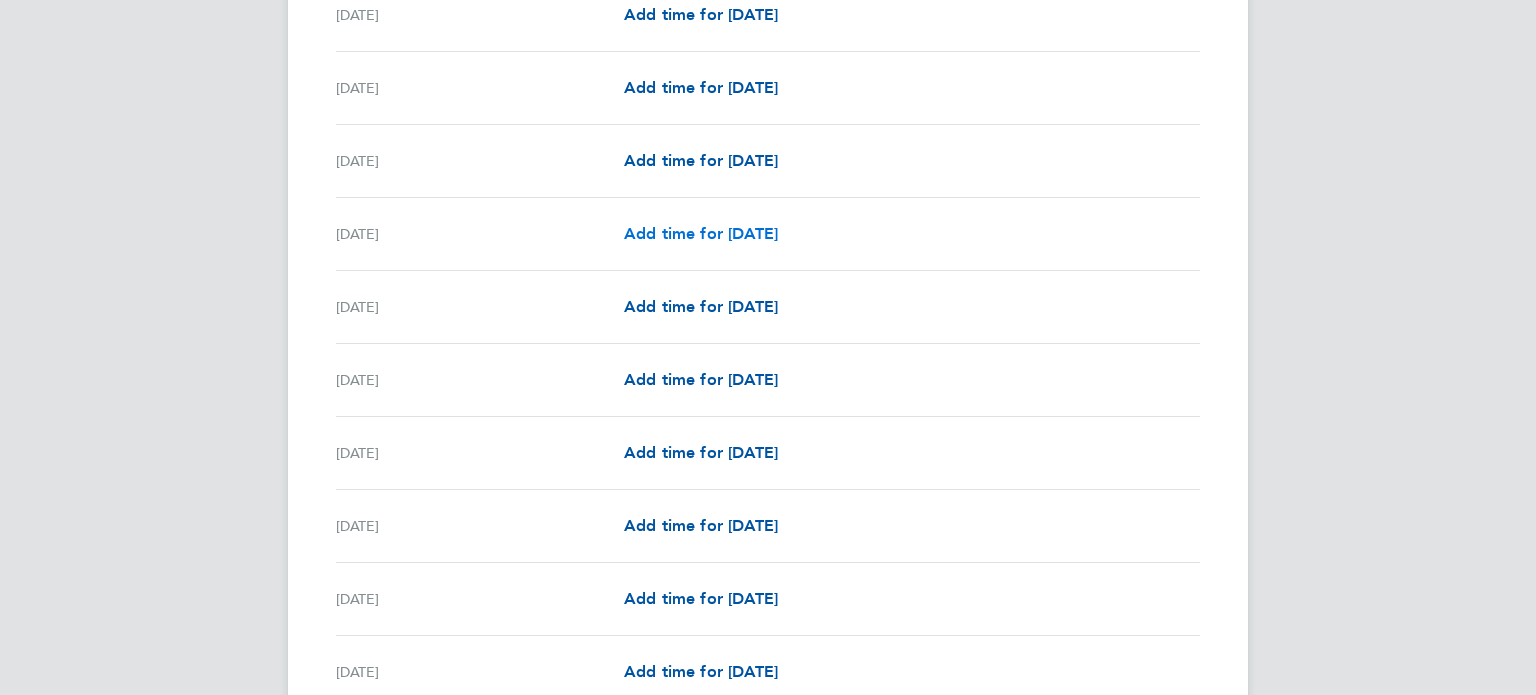 click on "Add time for [DATE]" at bounding box center [701, 233] 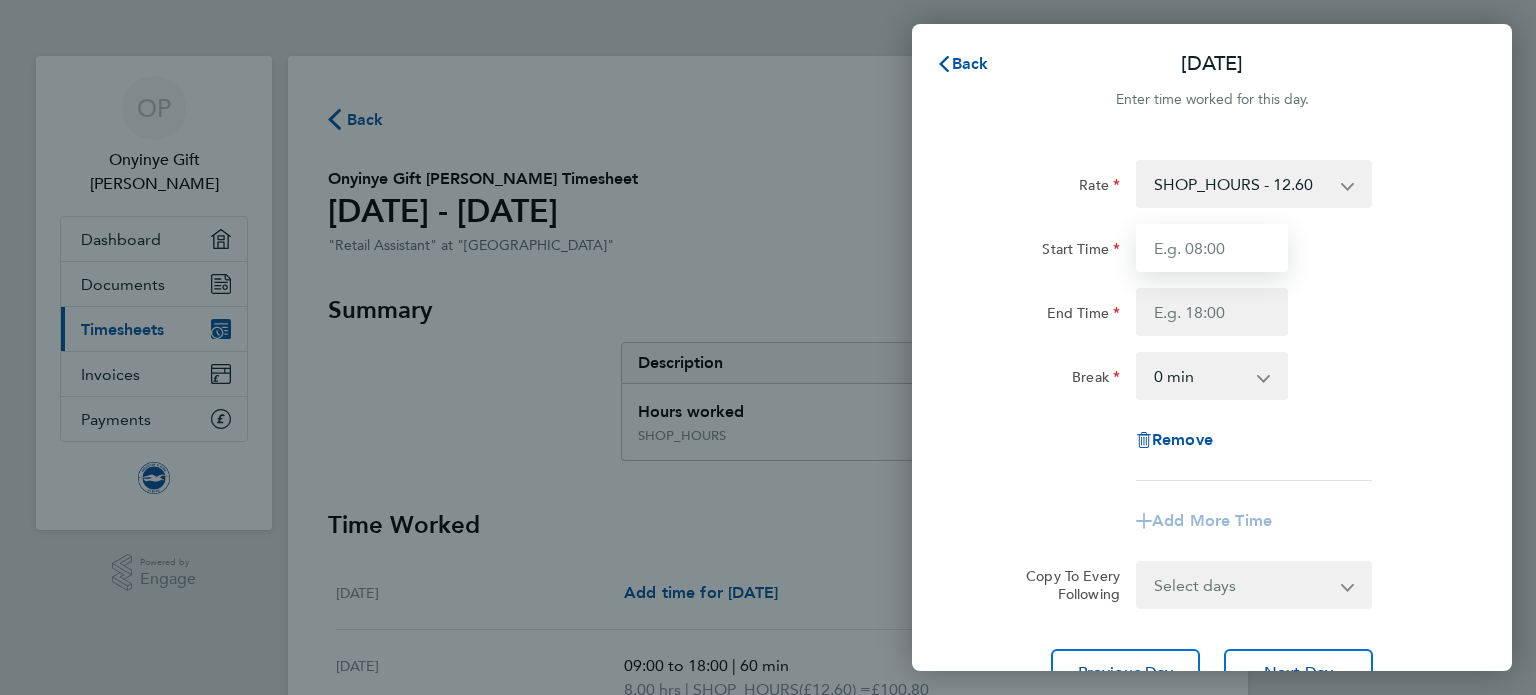 click on "Start Time" at bounding box center [1212, 248] 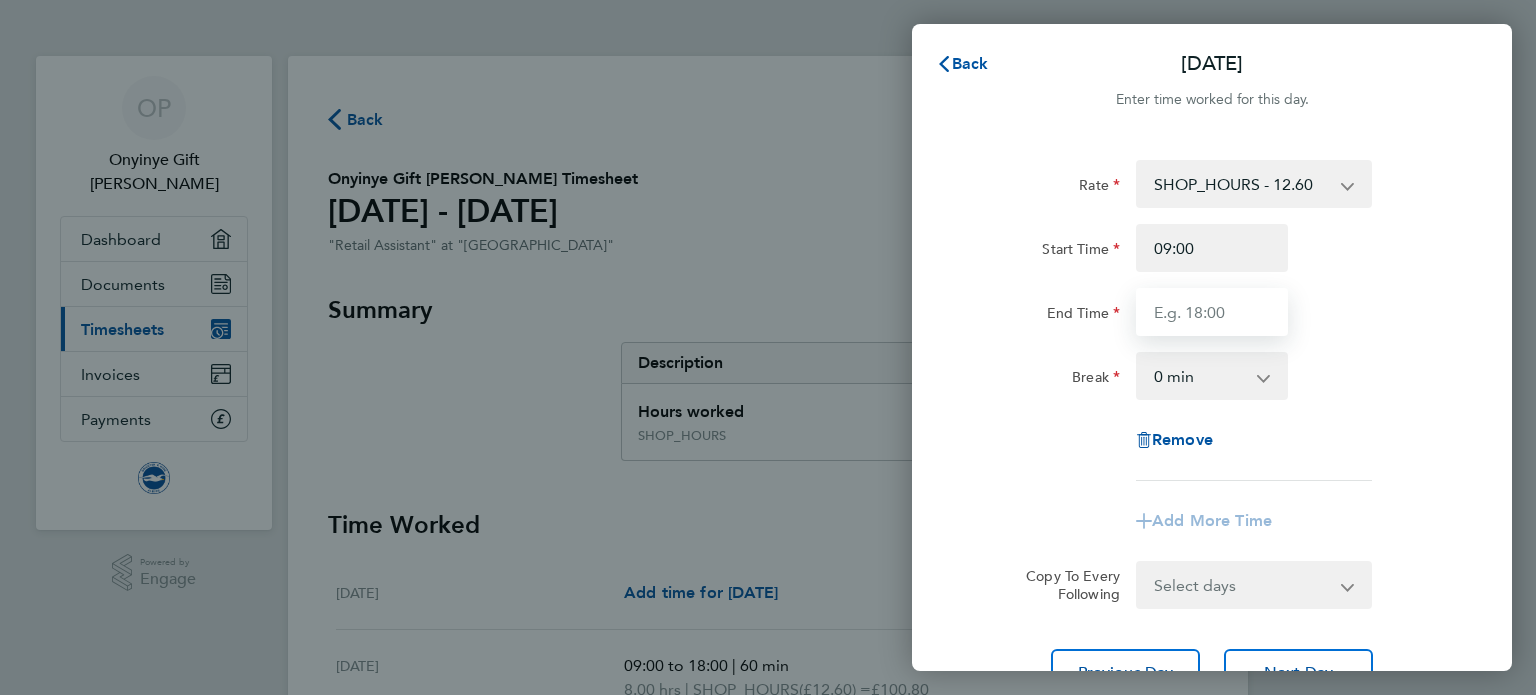type on "09:00" 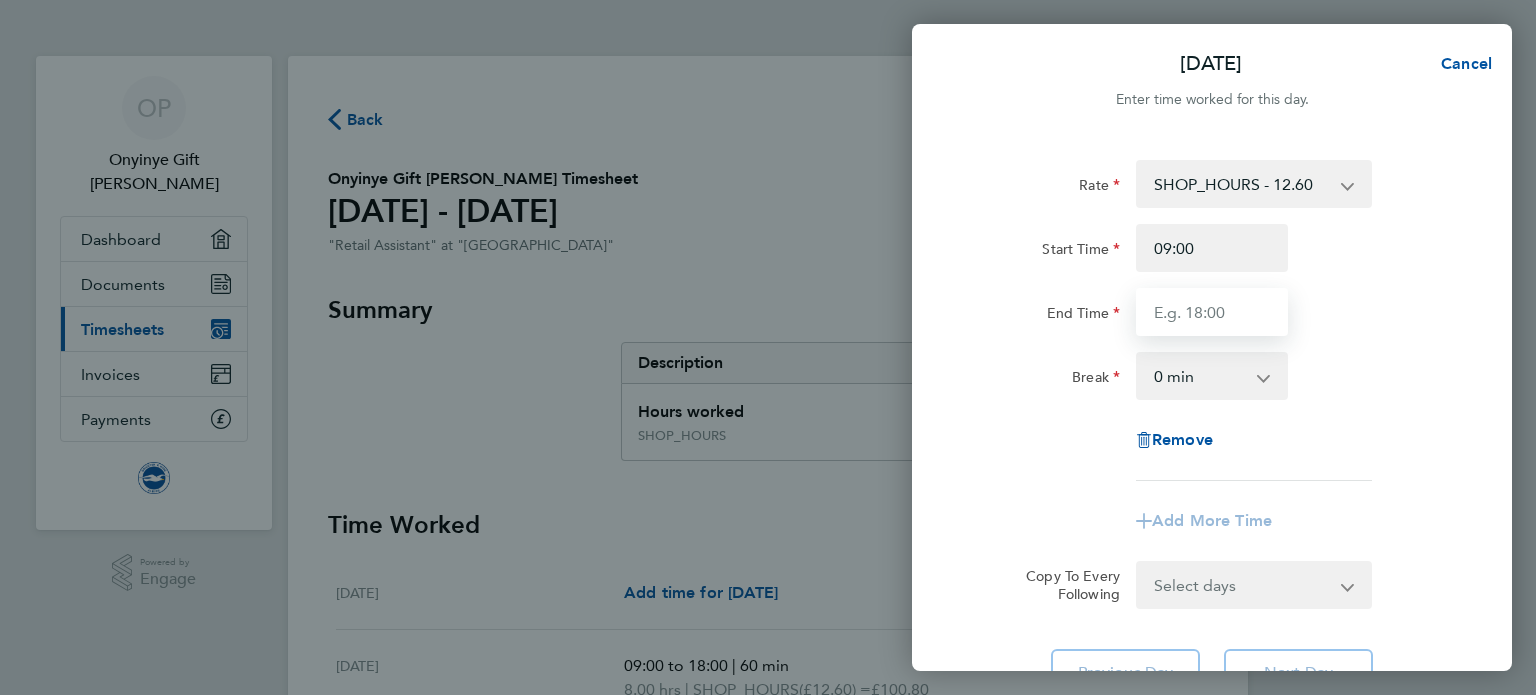 click on "End Time" at bounding box center (1212, 312) 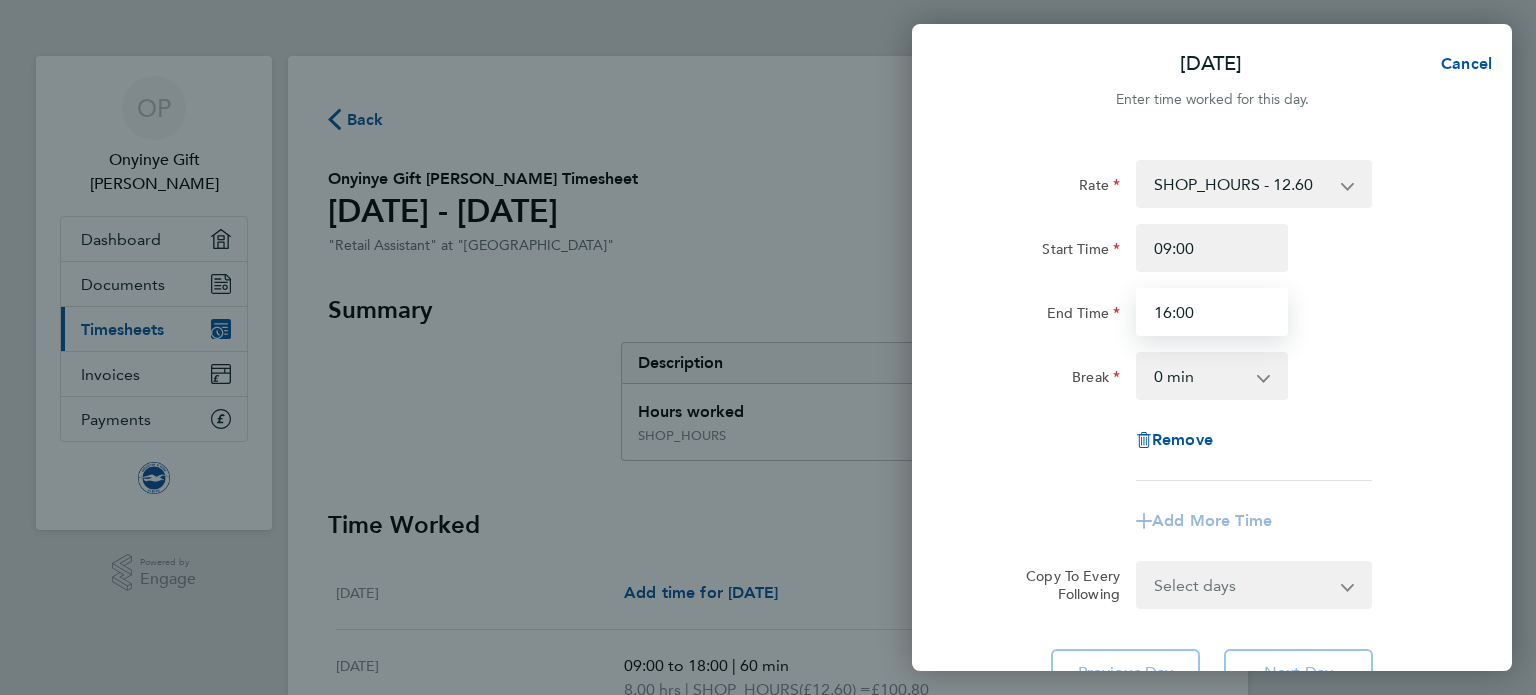 click on "16:00" at bounding box center [1212, 312] 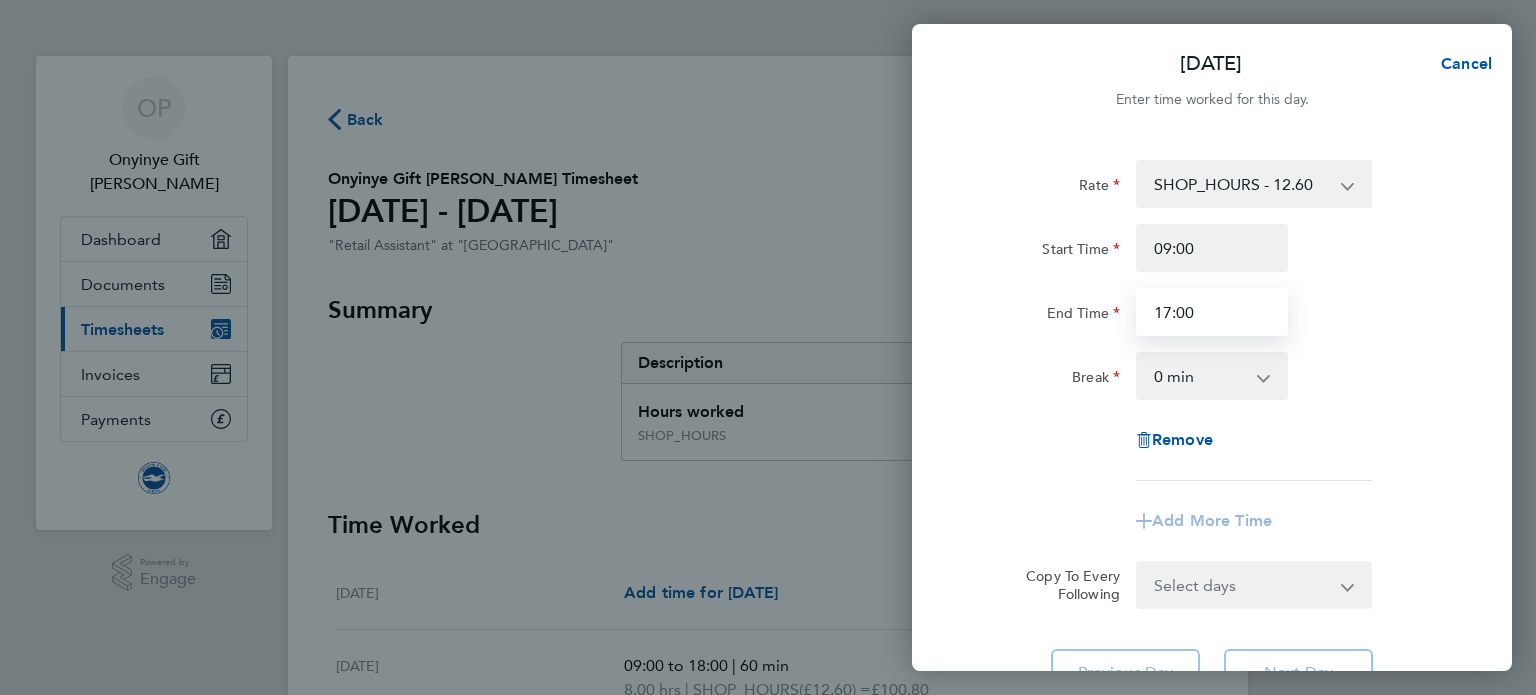 type on "17:00" 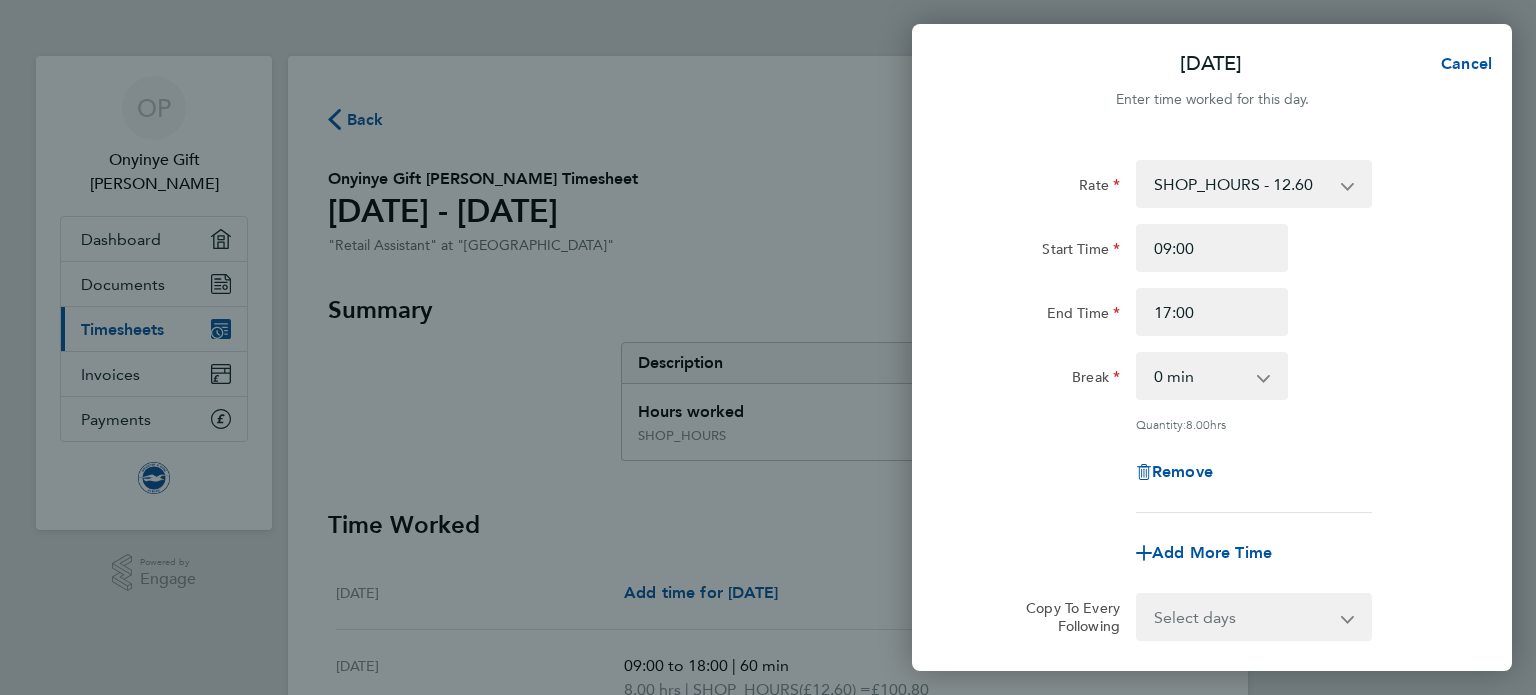 click on "End Time 17:00" 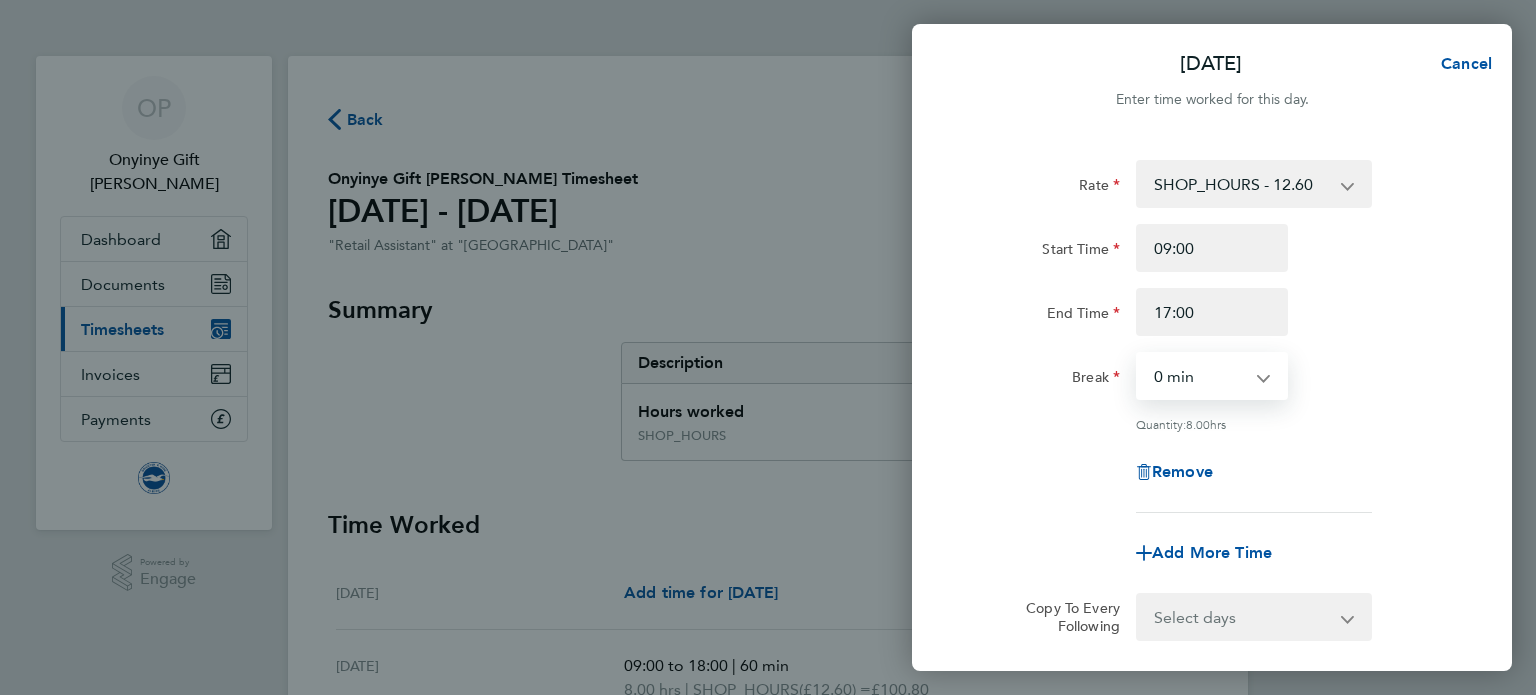 click on "0 min   15 min   30 min   45 min   60 min   75 min   90 min" at bounding box center [1200, 376] 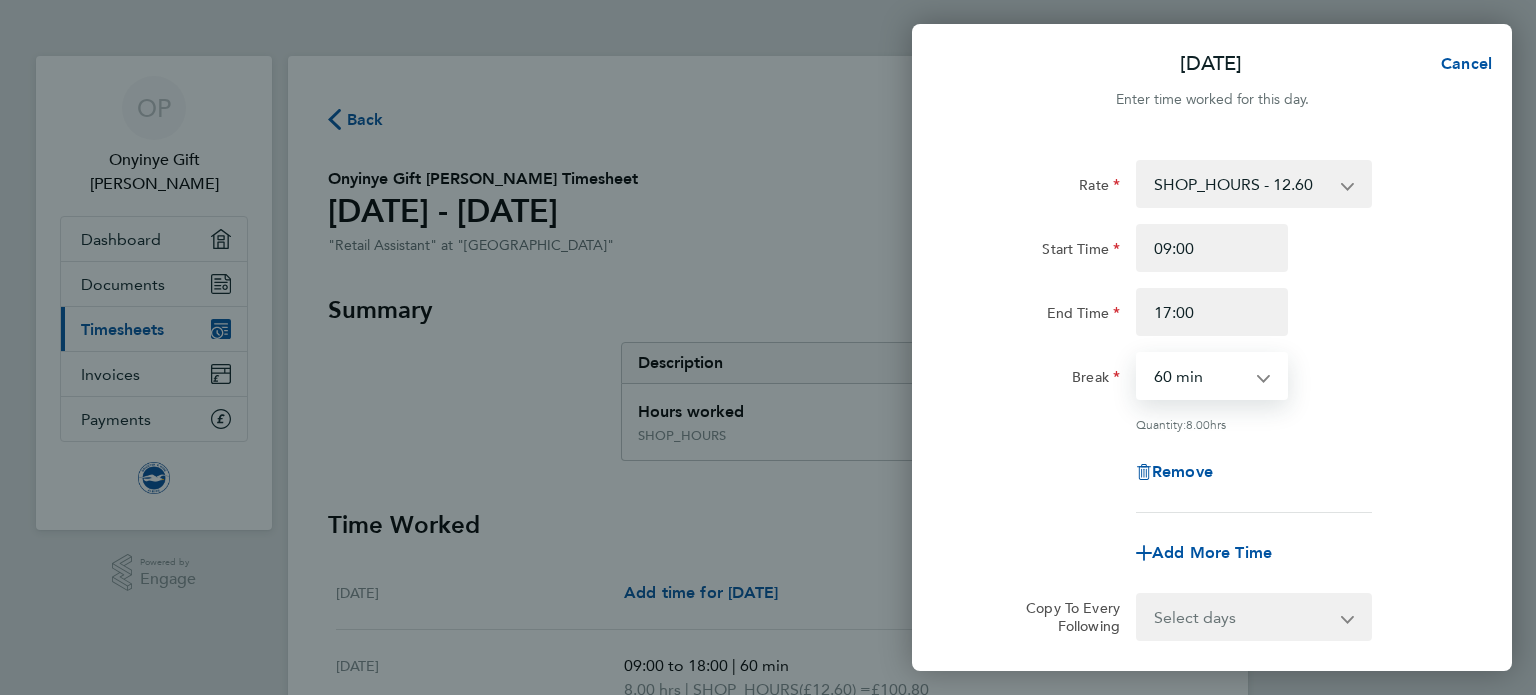 click on "0 min   15 min   30 min   45 min   60 min   75 min   90 min" at bounding box center [1200, 376] 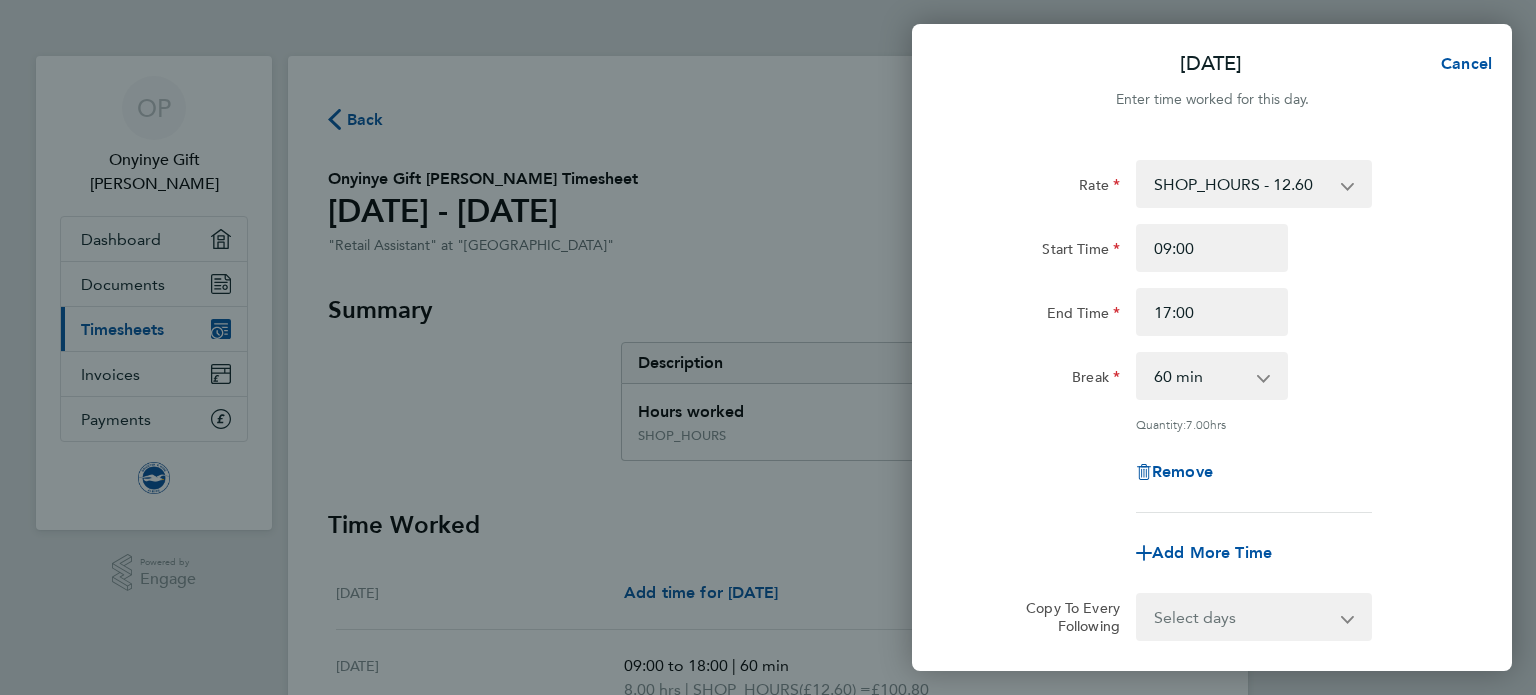 click on "Break  0 min   15 min   30 min   45 min   60 min   75 min   90 min" 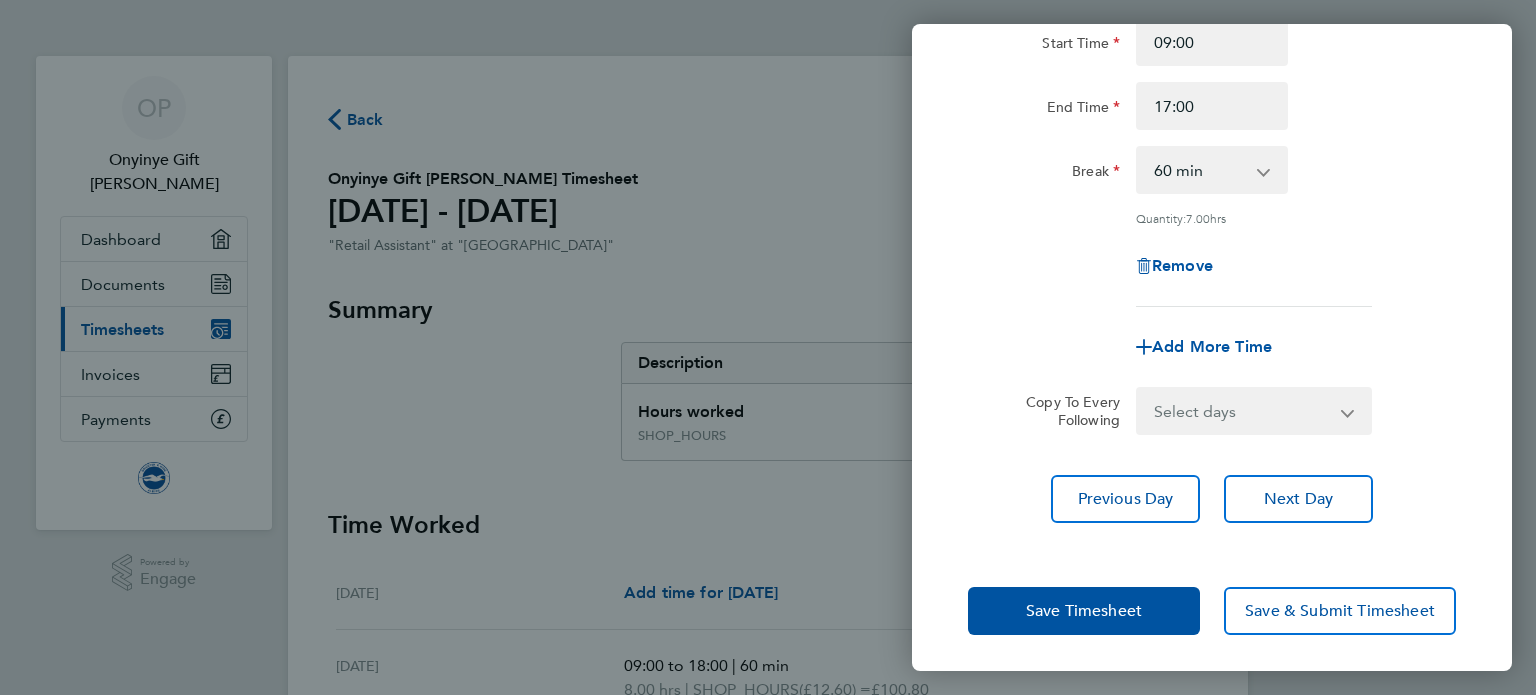 scroll, scrollTop: 207, scrollLeft: 0, axis: vertical 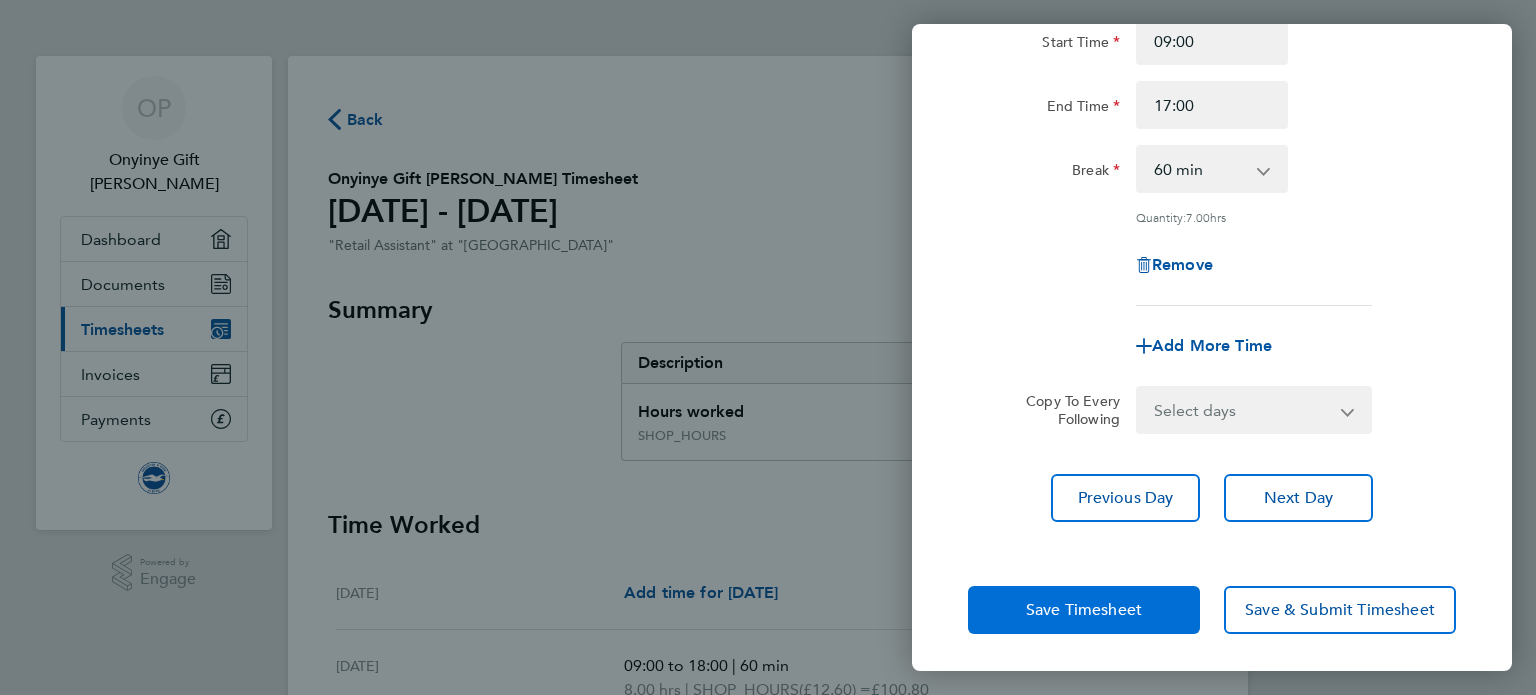 click on "Save Timesheet" 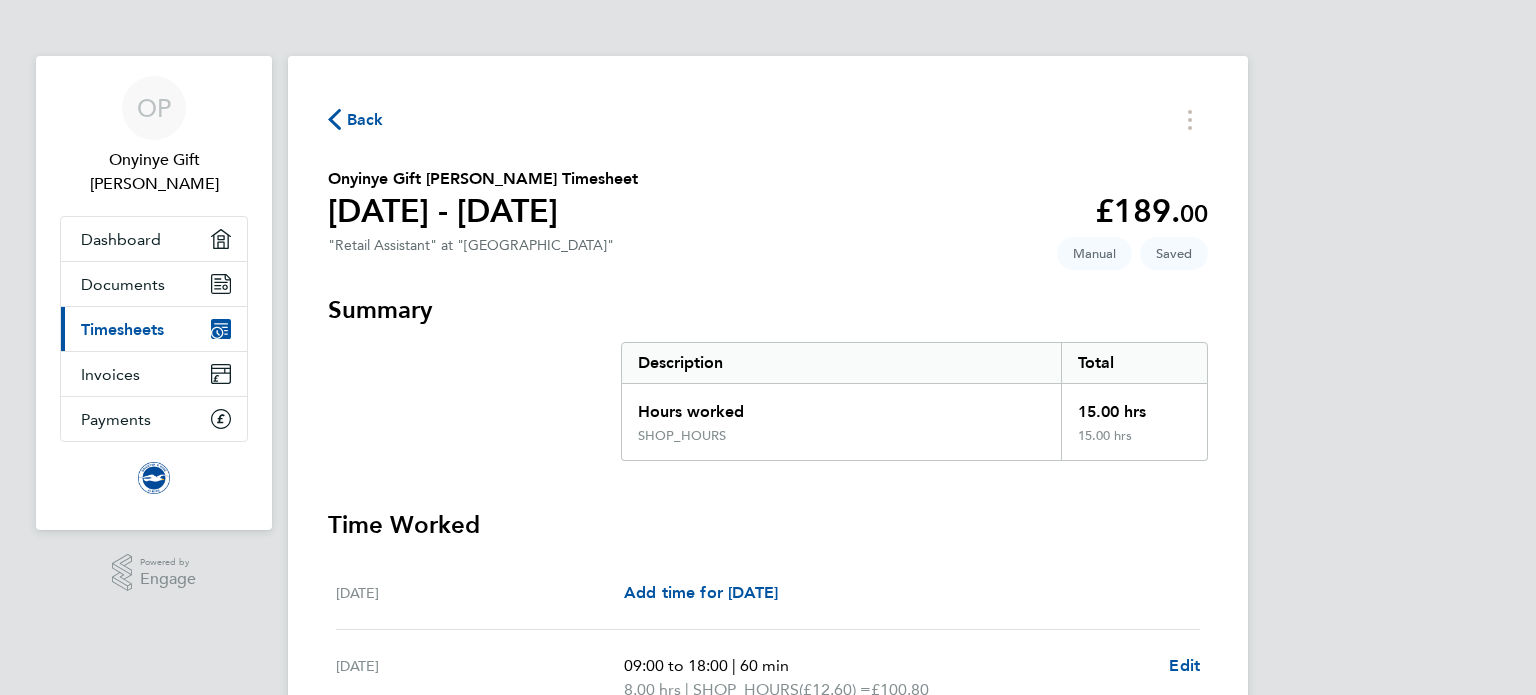 click on "OP   Onyinye Gift [PERSON_NAME]   Applications:   Dashboard
Documents
Current page:   Timesheets
Invoices
Payments
.st0{fill:#C0C1C2;}
Powered by Engage
Back
Onyinye Gift [PERSON_NAME] Timesheet   [DATE] - [DATE]   £189. 00  "Retail Assistant" at "[GEOGRAPHIC_DATA]"   Saved   Manual   Summary   Description   Total   Hours worked   15.00 hrs   SHOP_HOURS   15.00 hrs   Time Worked   [DATE]   Add time for [DATE]   Add time for [DATE]   [DATE]   09:00 to 18:00   |   60 min   8.00 hrs   |   SHOP_HOURS   (£12.60) =   £100.80   Edit   [DATE]   Add time for [DATE]   Add time for [DATE]   [DATE]   Add time for [DATE]   Add time for [DATE]   [DATE]   Add time for [DATE]   Add time for [DATE]   [DATE]" at bounding box center [768, 1522] 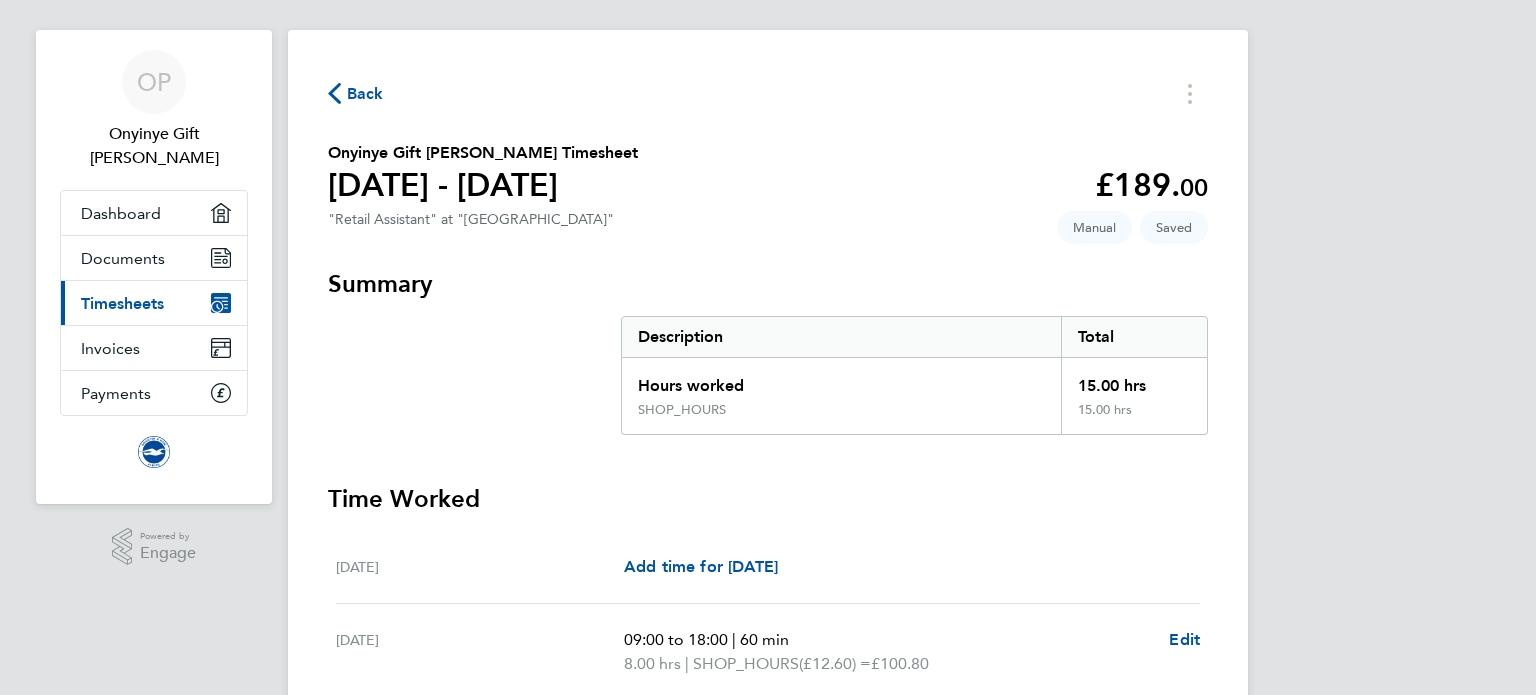 scroll, scrollTop: 0, scrollLeft: 0, axis: both 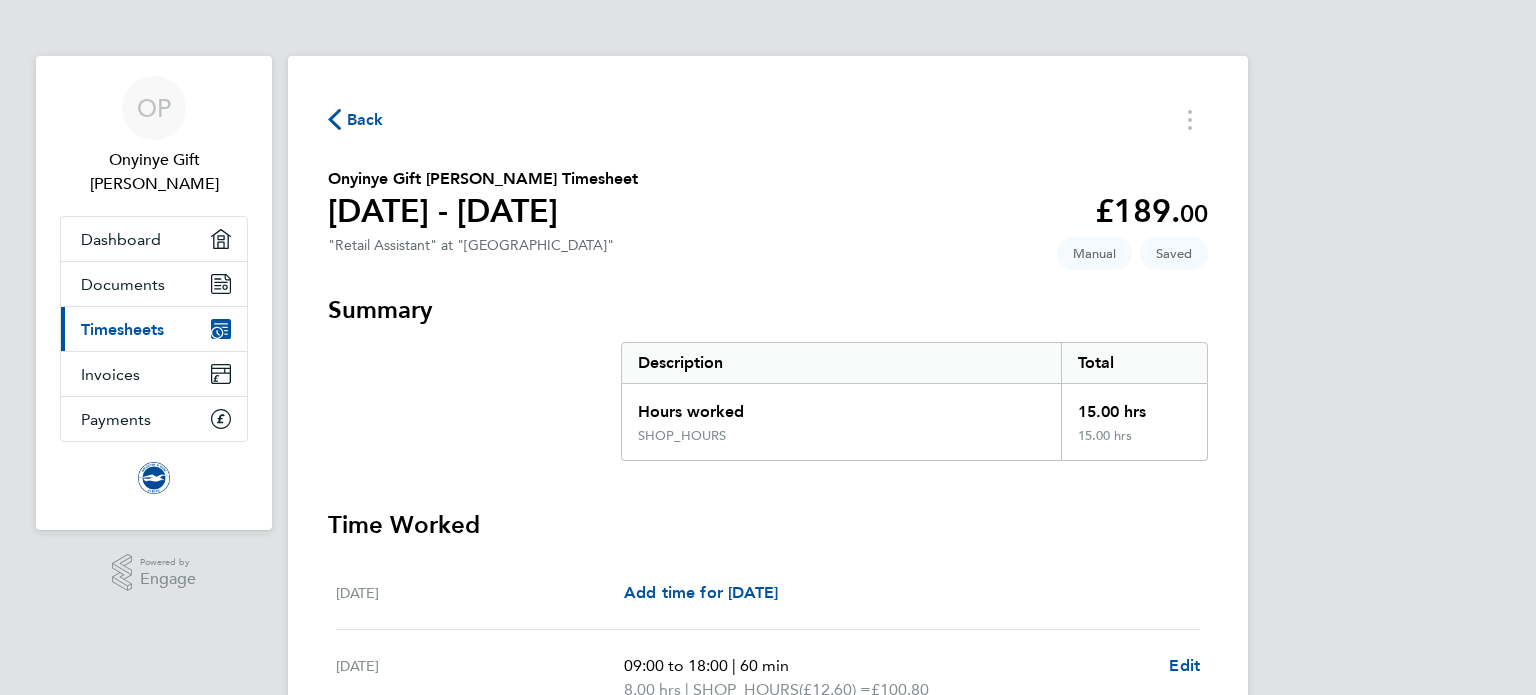 click 